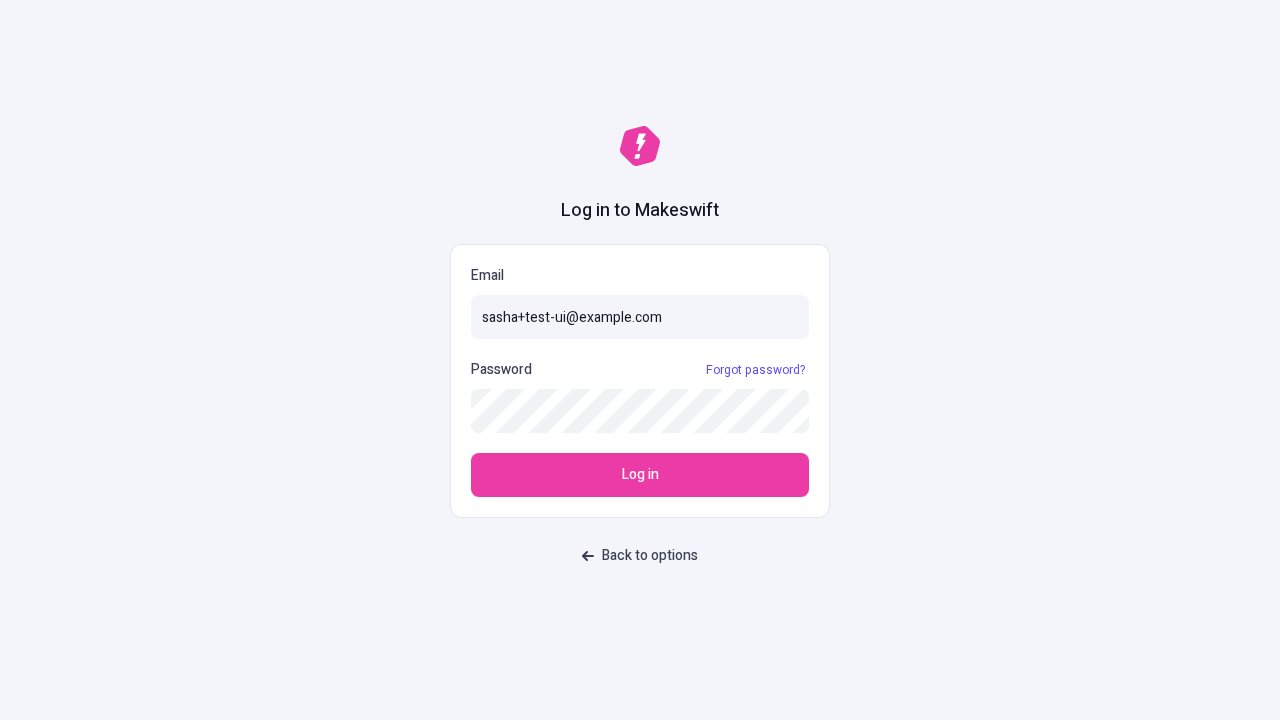 scroll, scrollTop: 0, scrollLeft: 0, axis: both 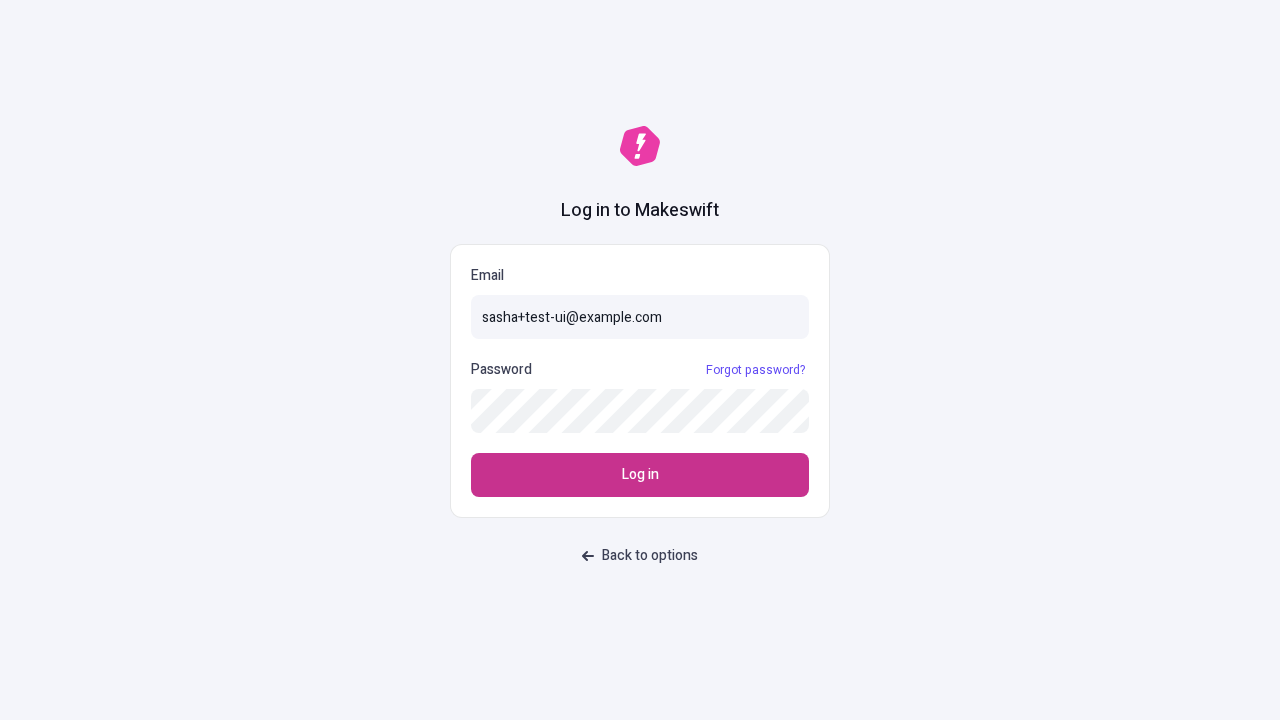 click on "Log in" at bounding box center (640, 475) 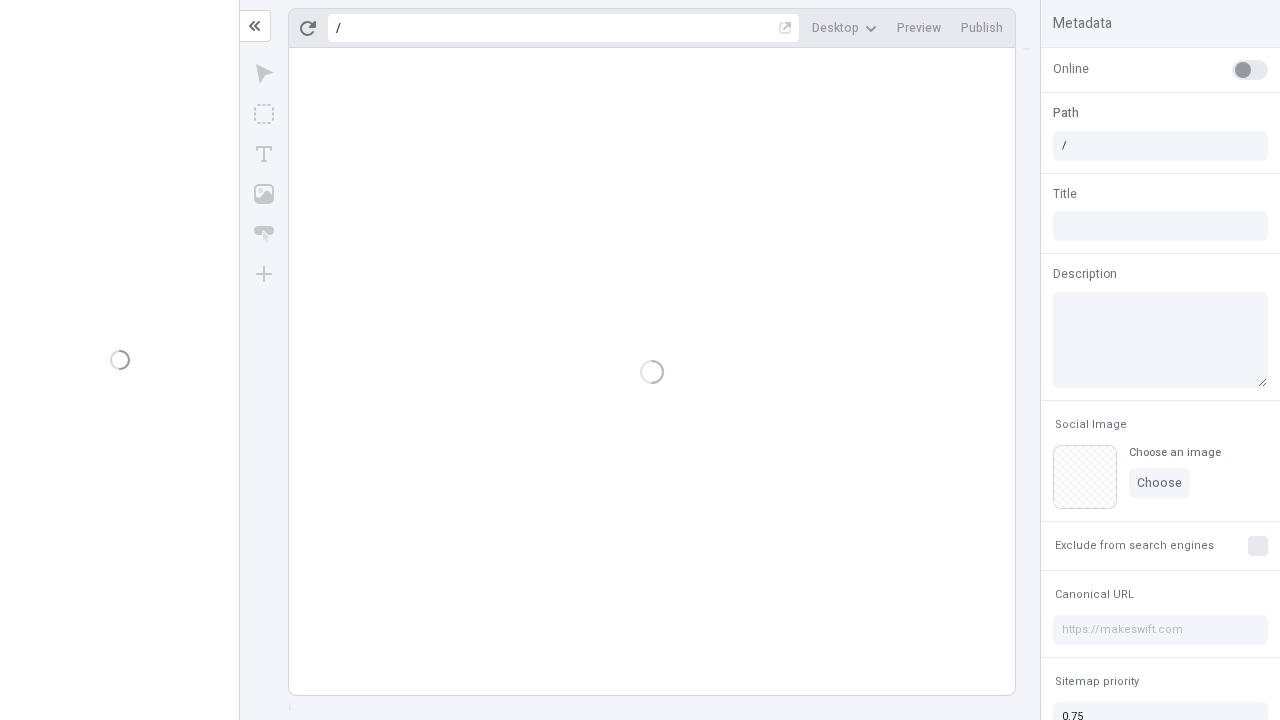 scroll, scrollTop: 0, scrollLeft: 0, axis: both 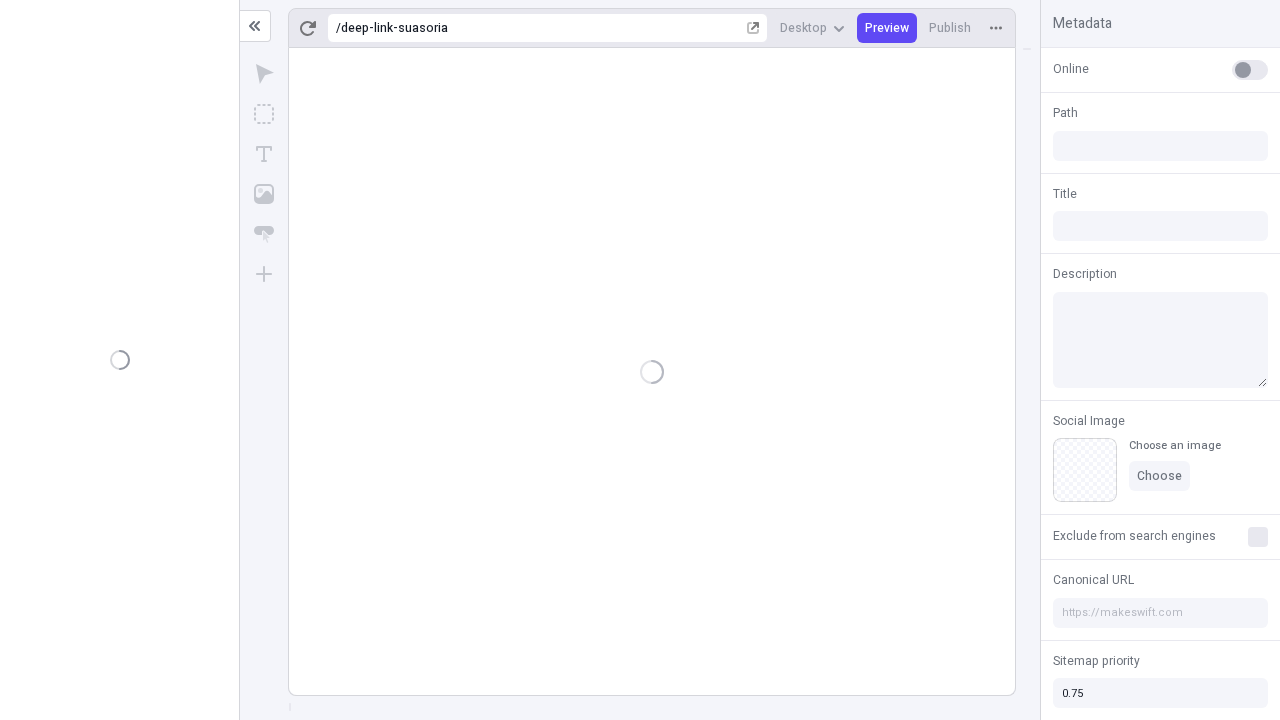 type on "/deep-link-suasoria" 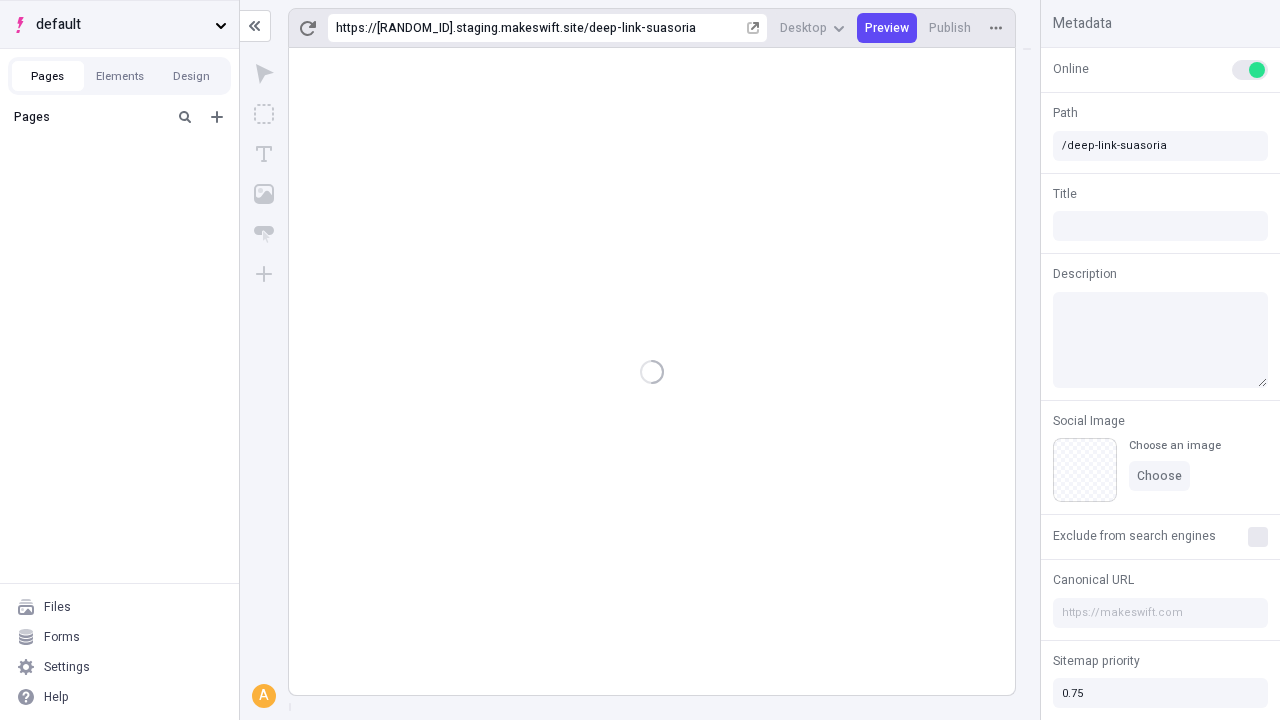 click on "default" at bounding box center (121, 25) 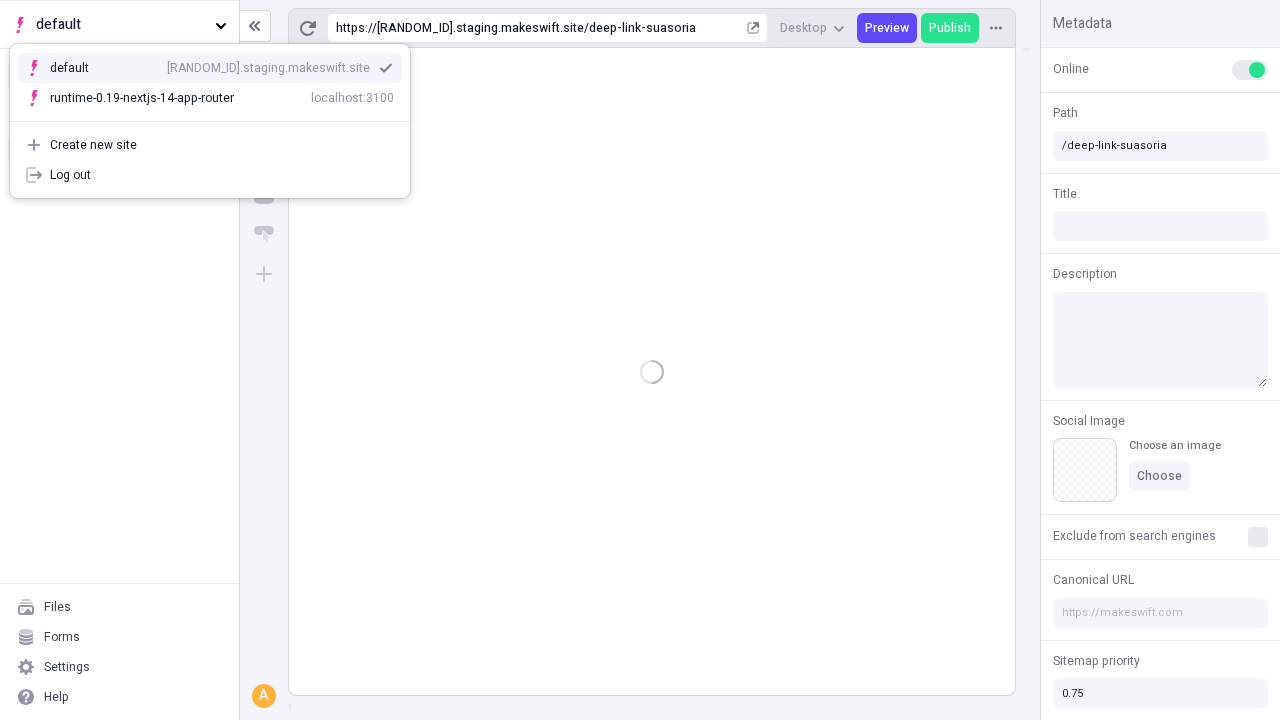 click on "[RANDOM_ID].staging.makeswift.site" at bounding box center (268, 68) 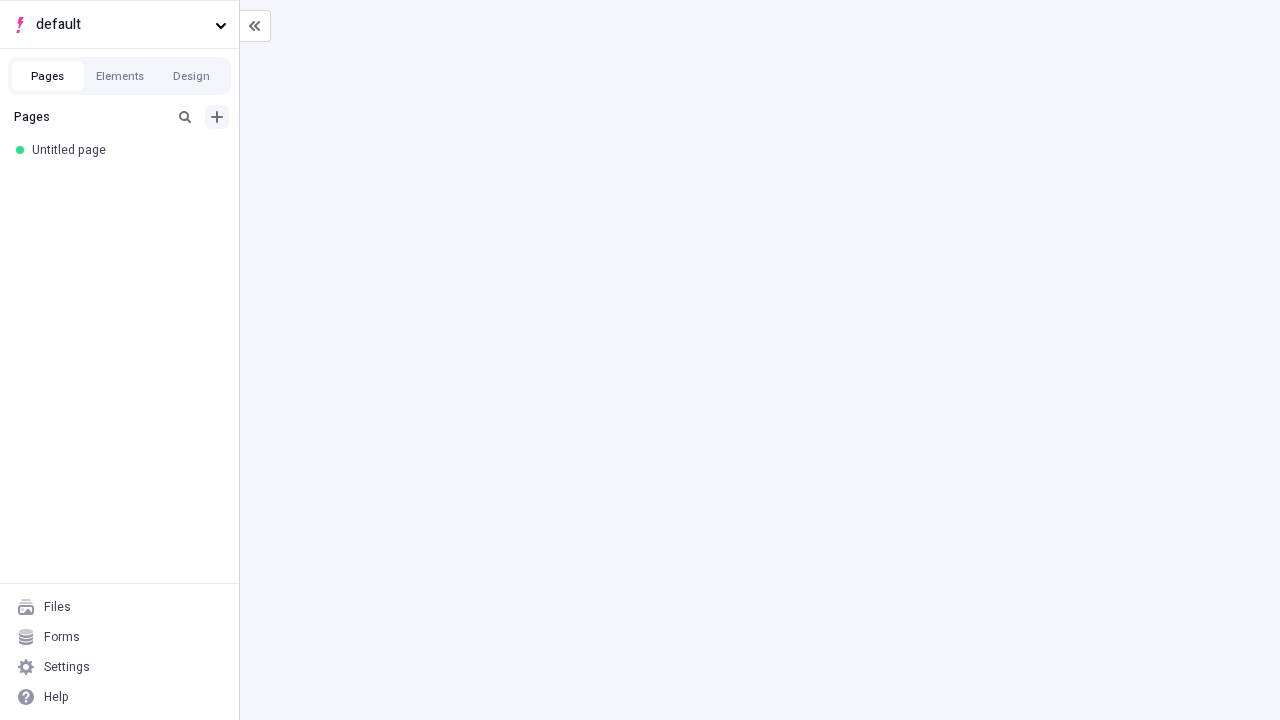click 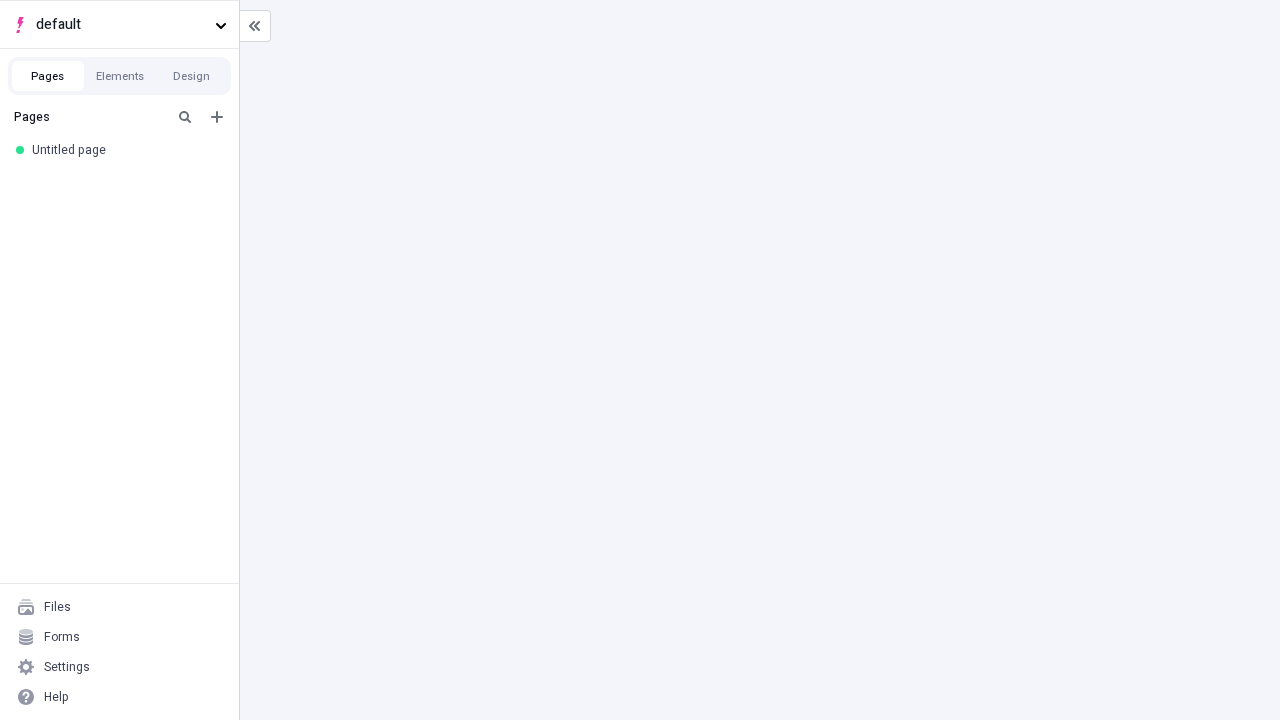 click on "Blank page" at bounding box center (125, 185) 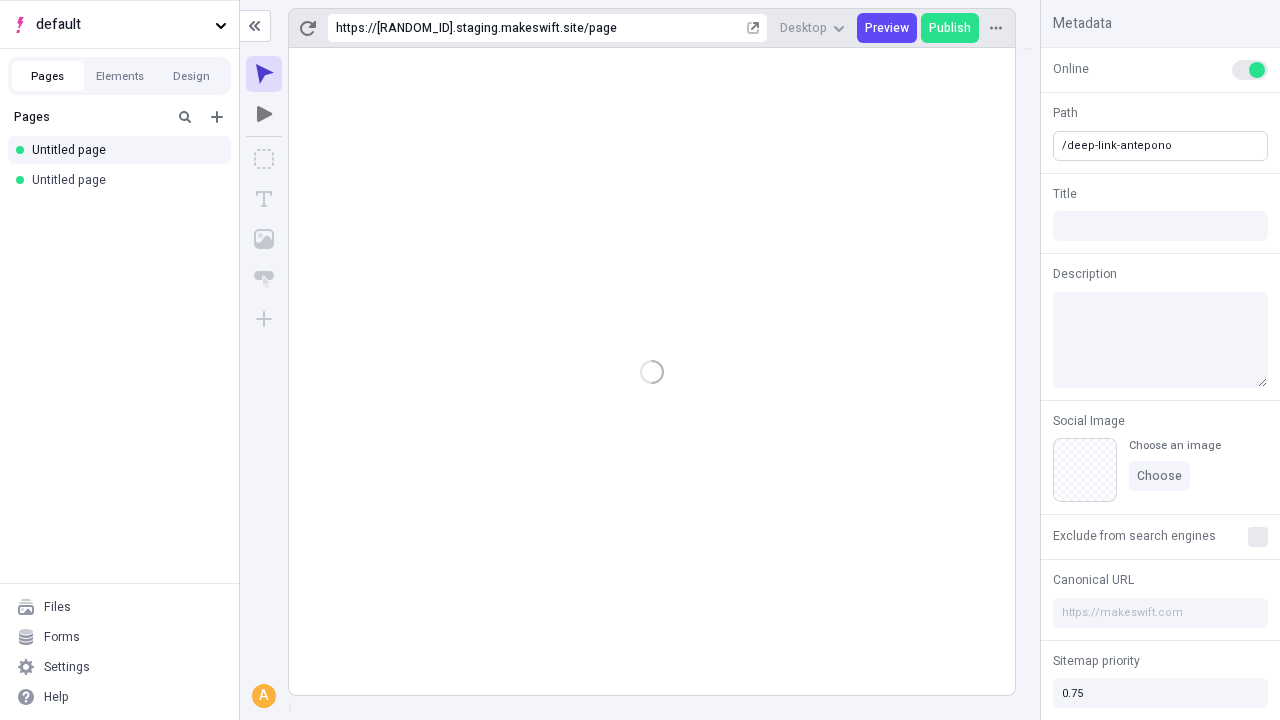 type on "/deep-link-antepono" 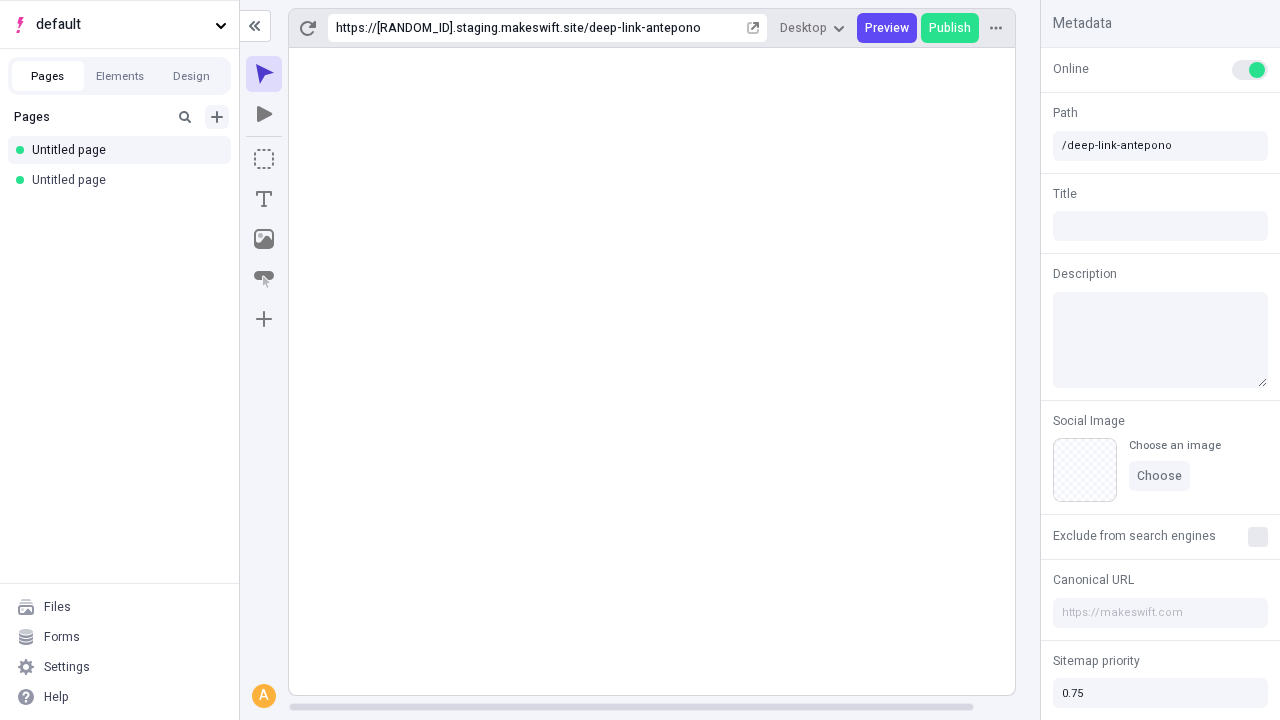 click 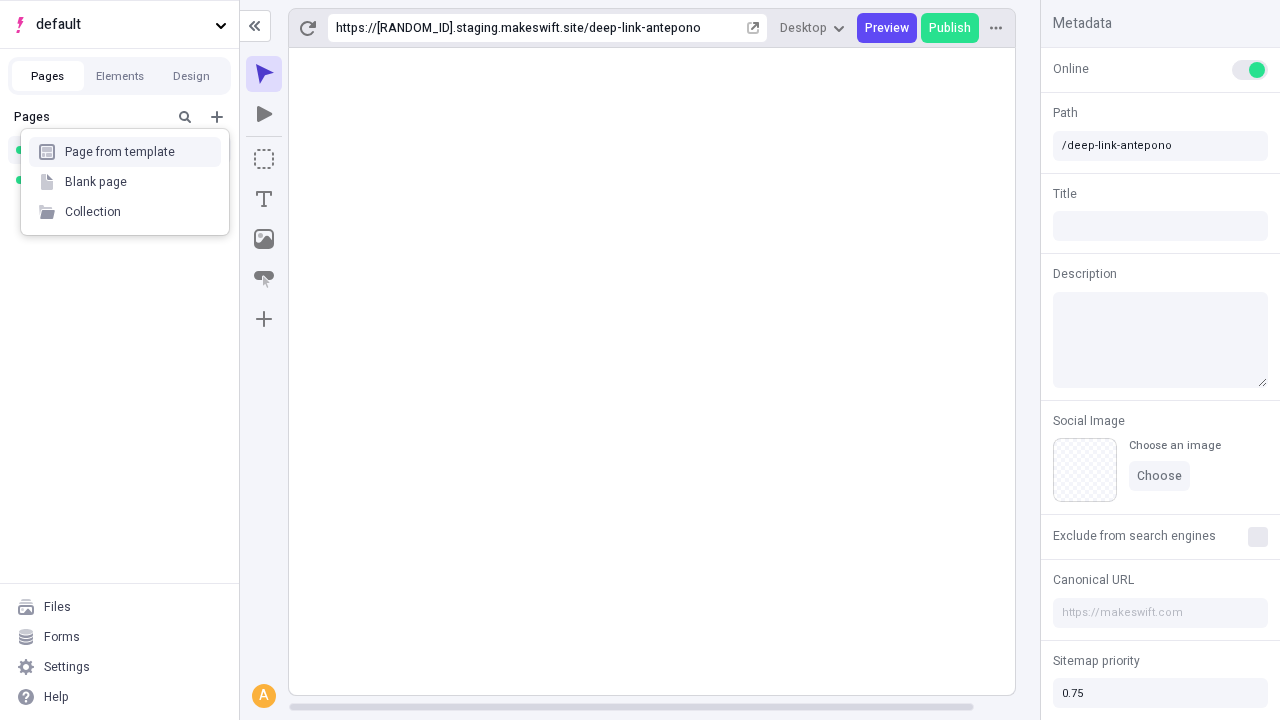 click on "Blank page" at bounding box center [125, 182] 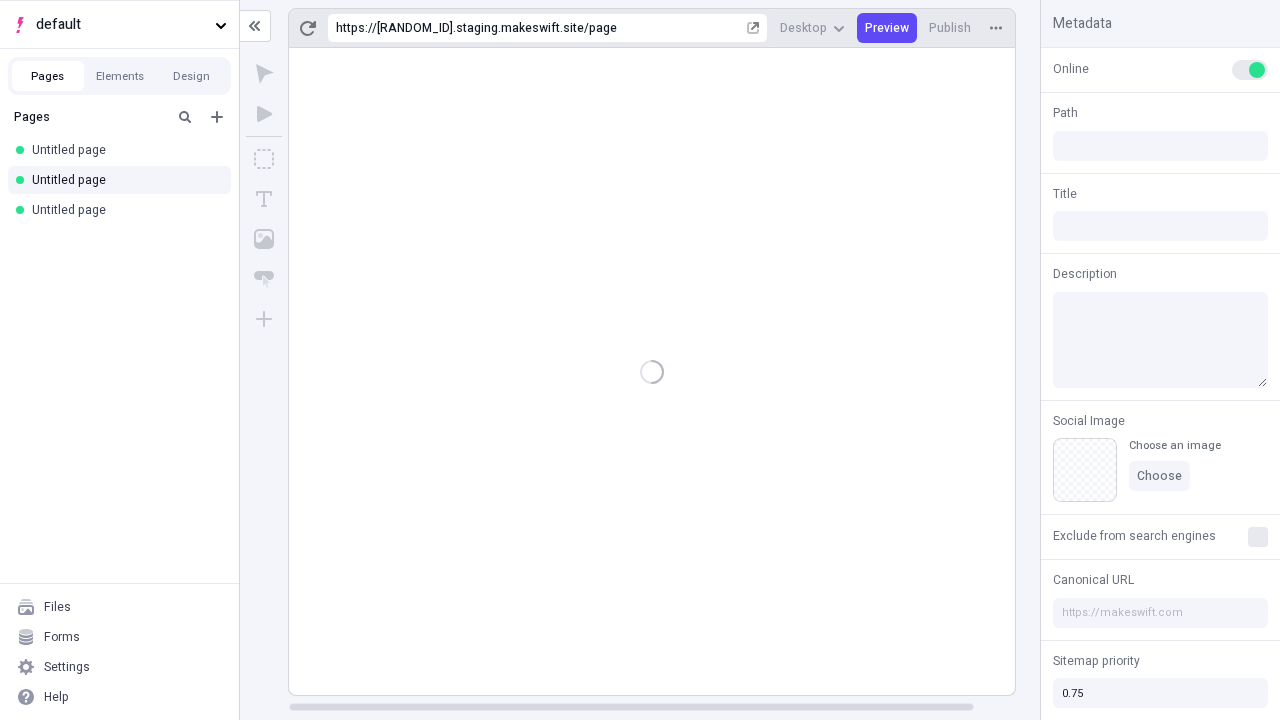 type on "/page" 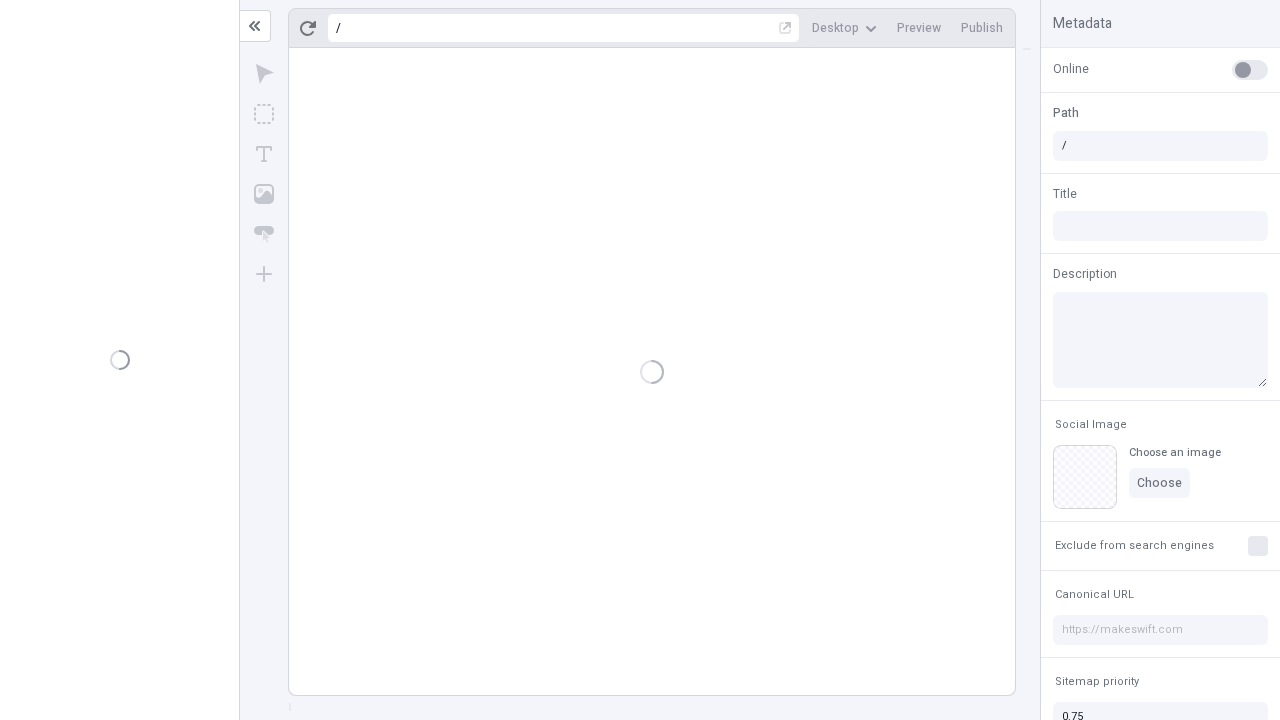 scroll, scrollTop: 0, scrollLeft: 0, axis: both 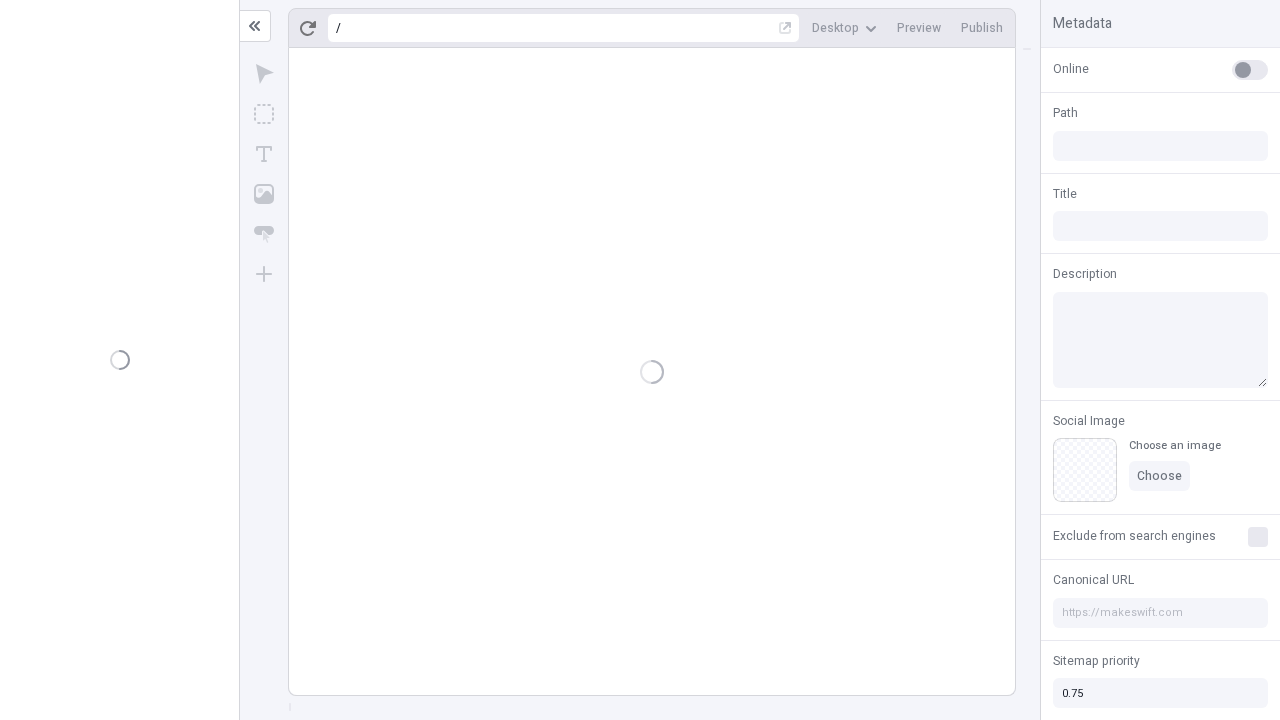 type on "/deep-link-antepono" 